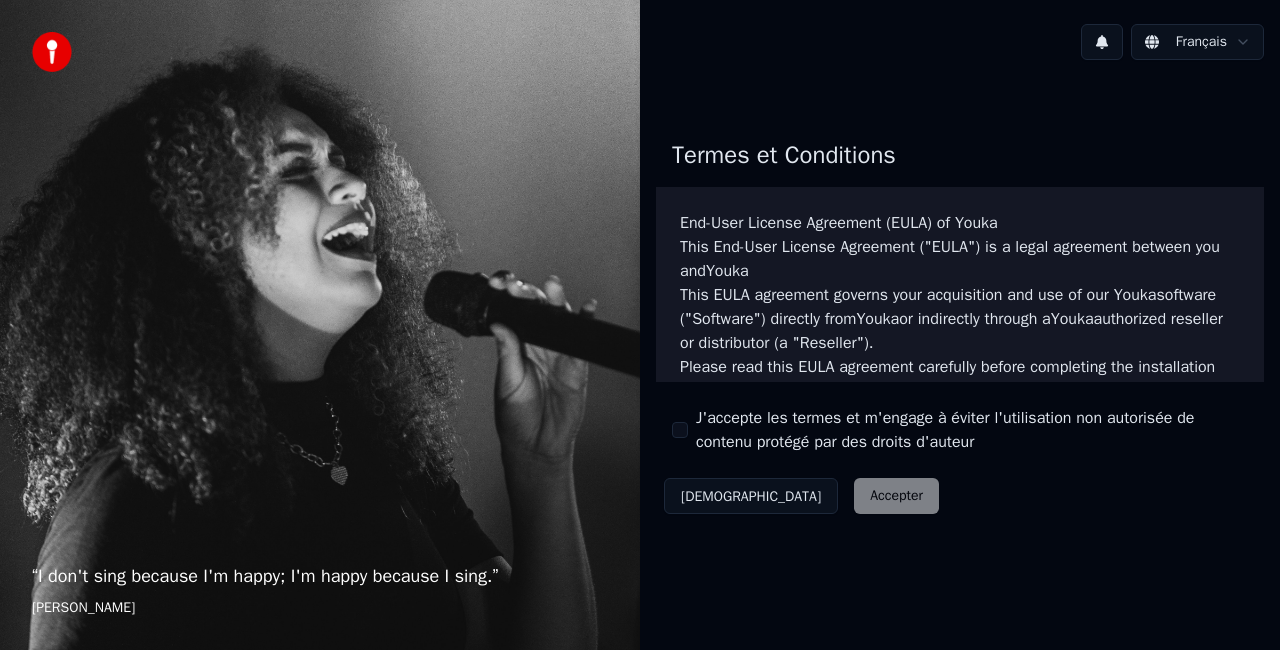 scroll, scrollTop: 0, scrollLeft: 0, axis: both 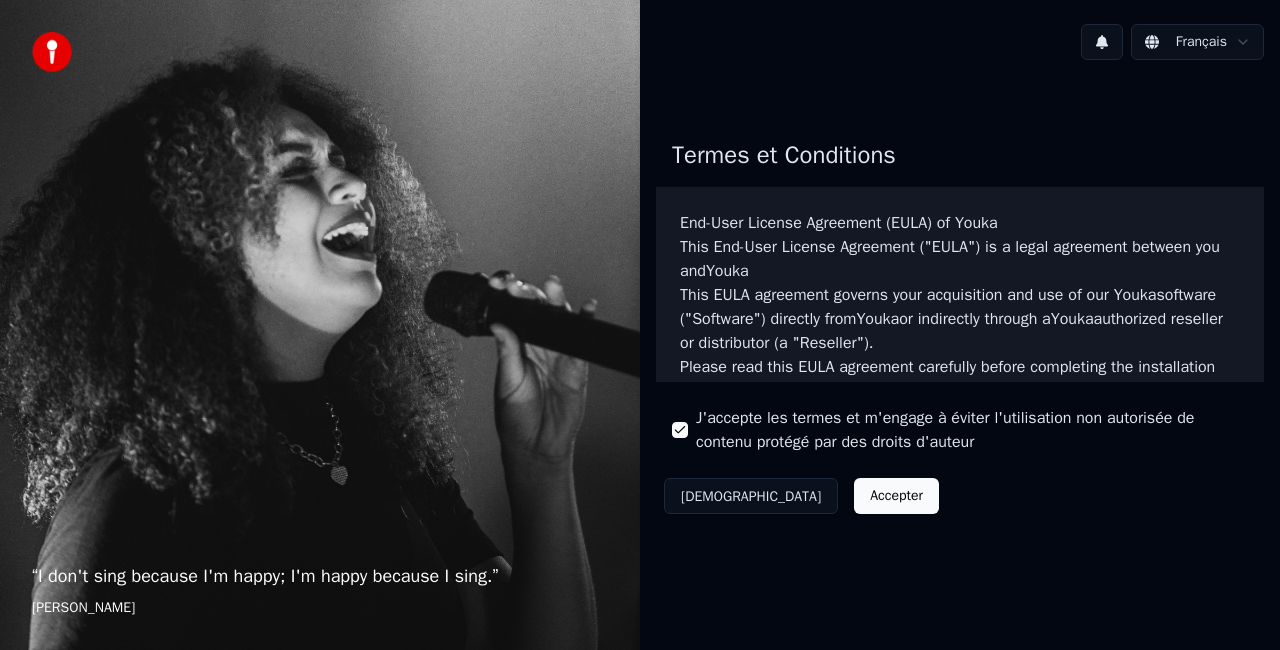click on "Accepter" at bounding box center (896, 496) 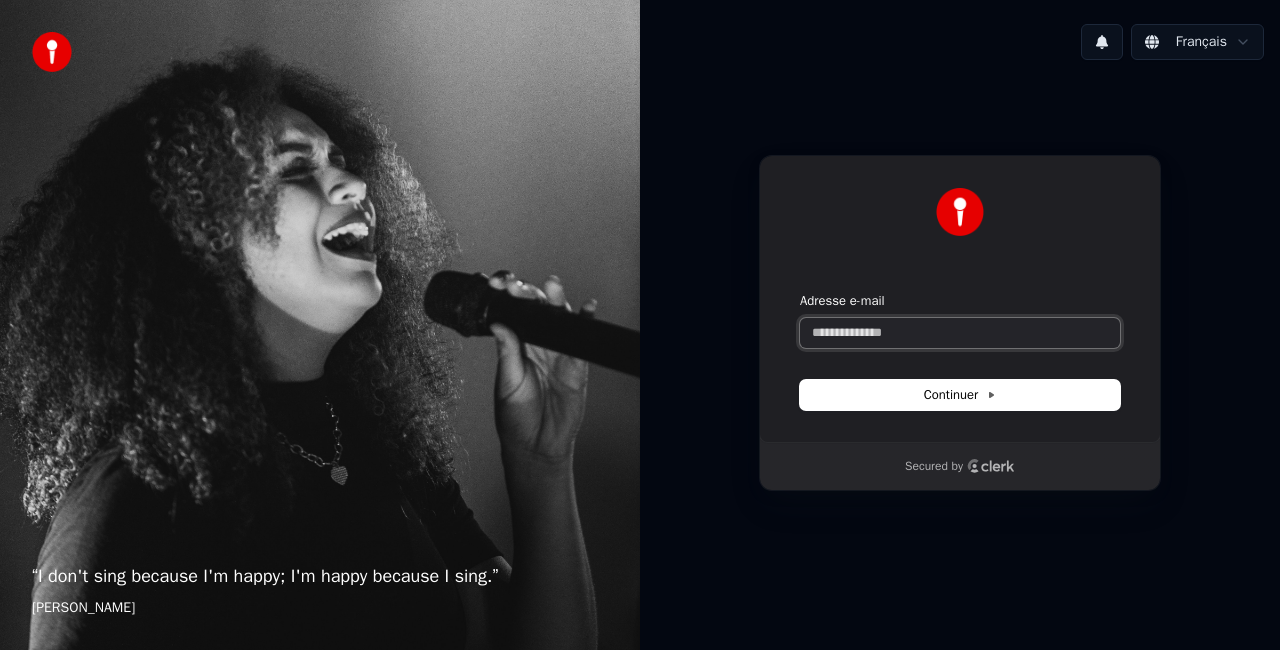 click on "Adresse e-mail" at bounding box center [960, 333] 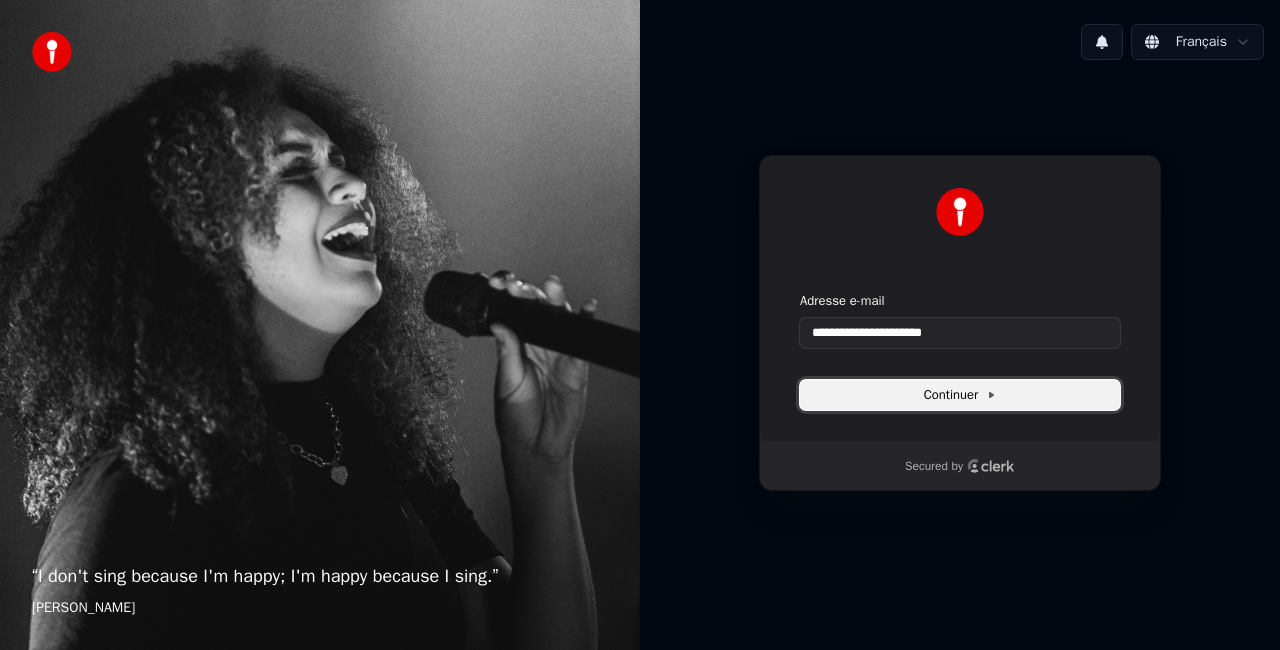 click on "Continuer" at bounding box center (960, 395) 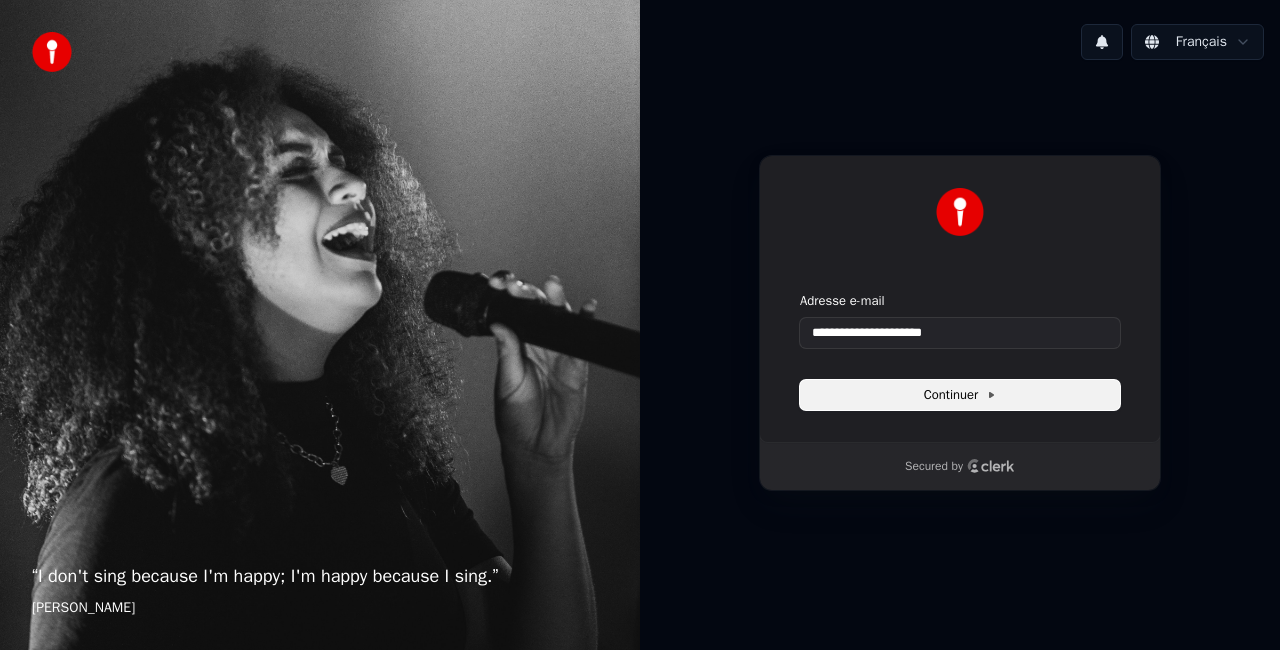 type on "**********" 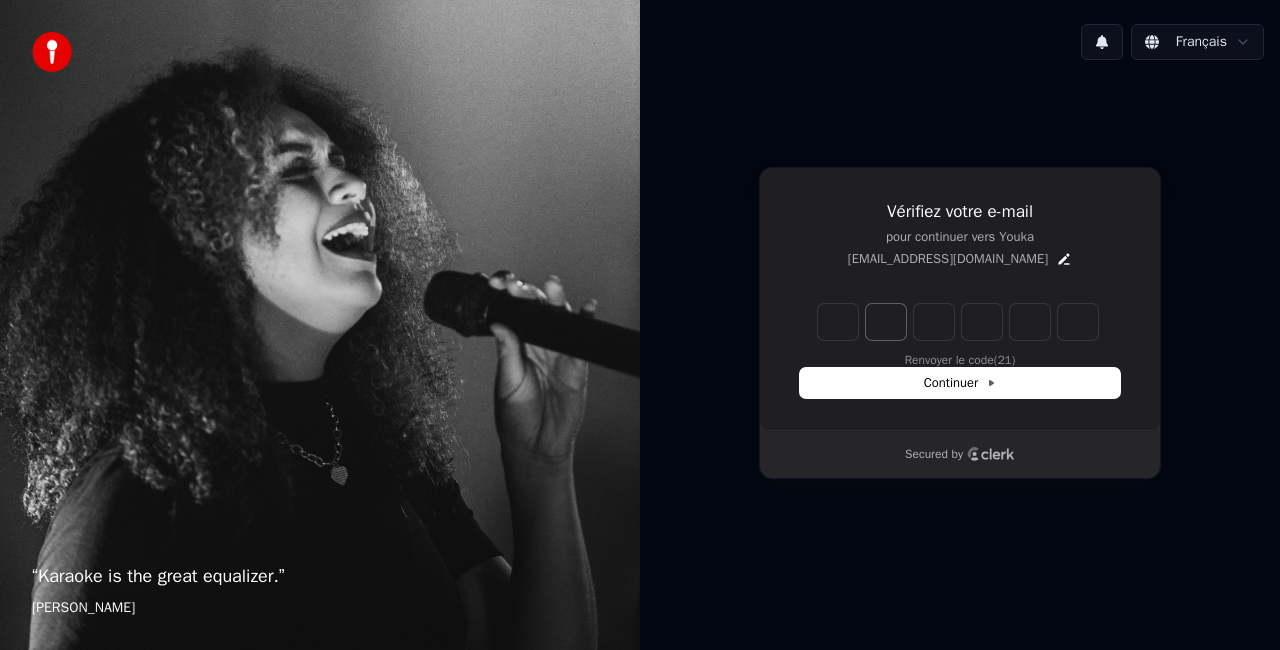 type on "*" 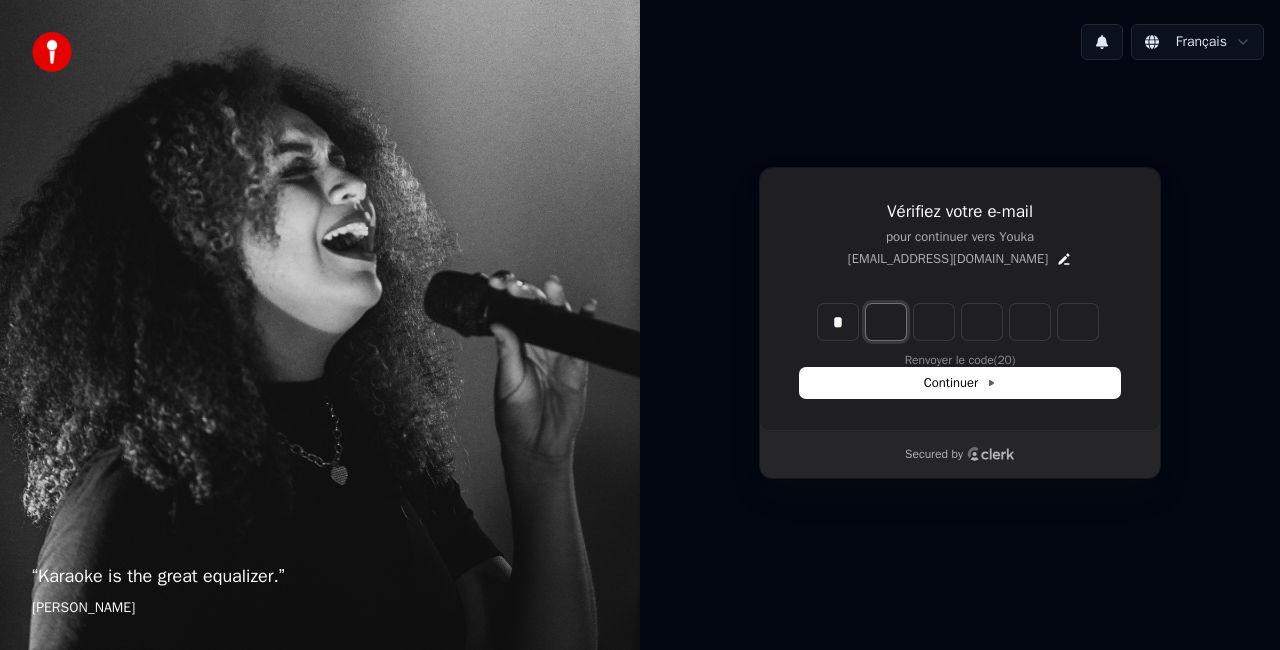 type on "*" 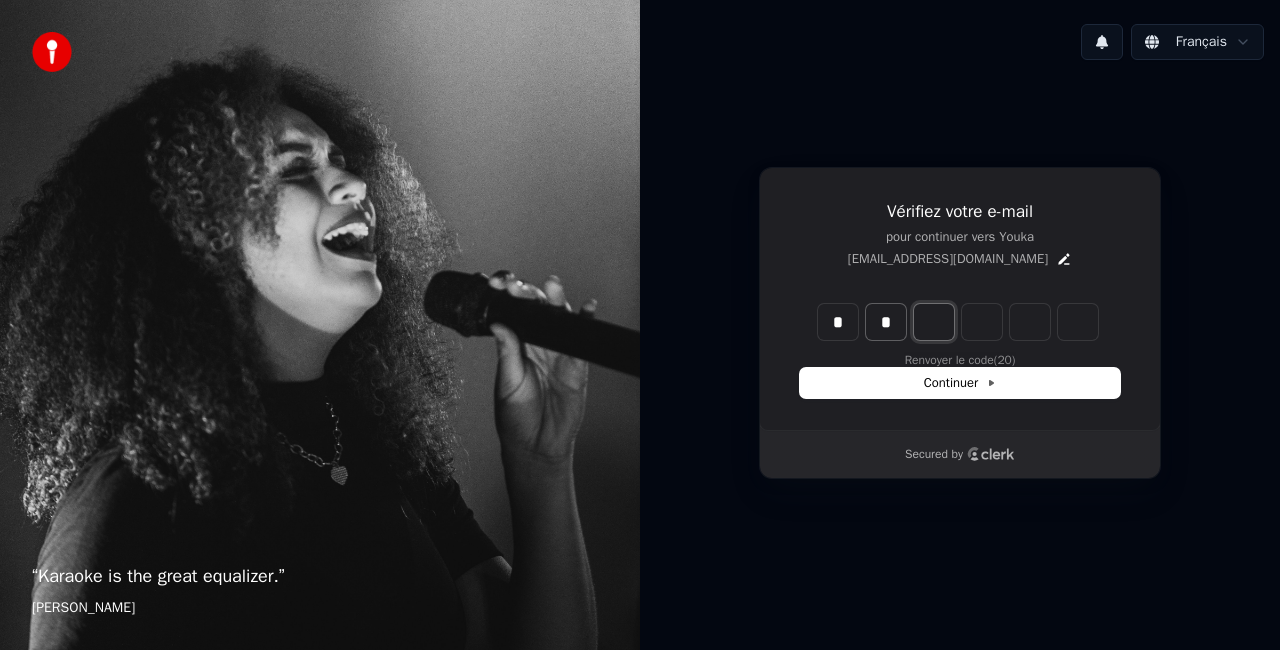 type on "*" 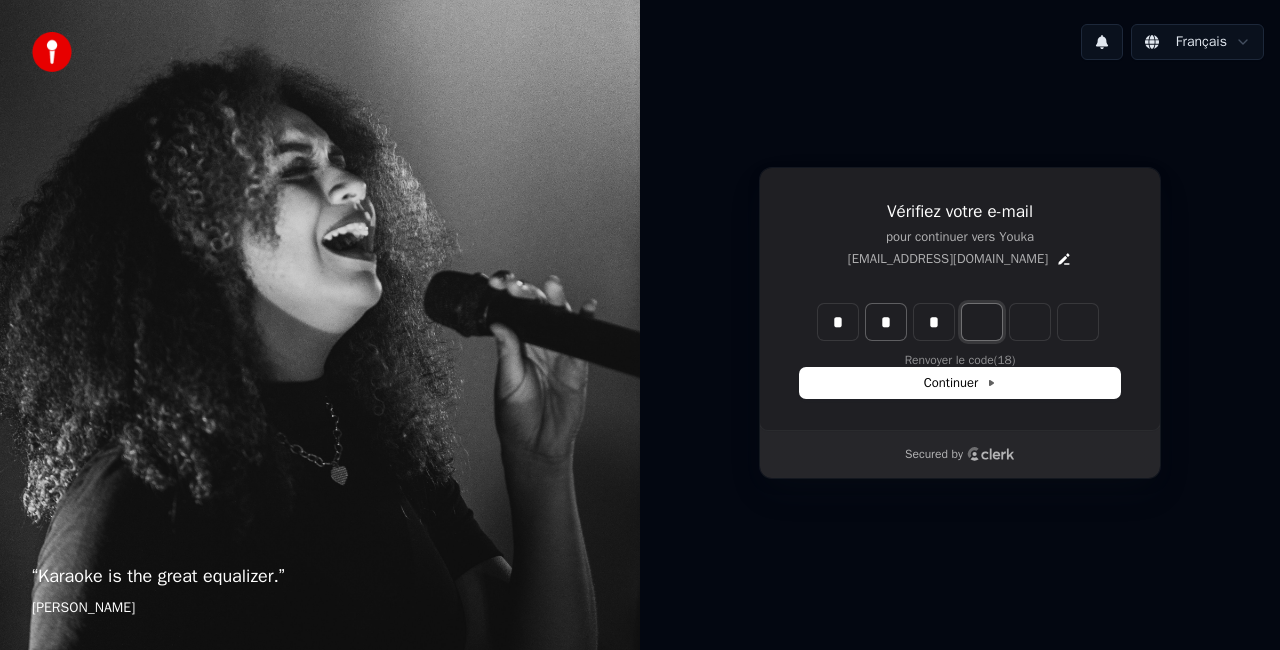 type on "*" 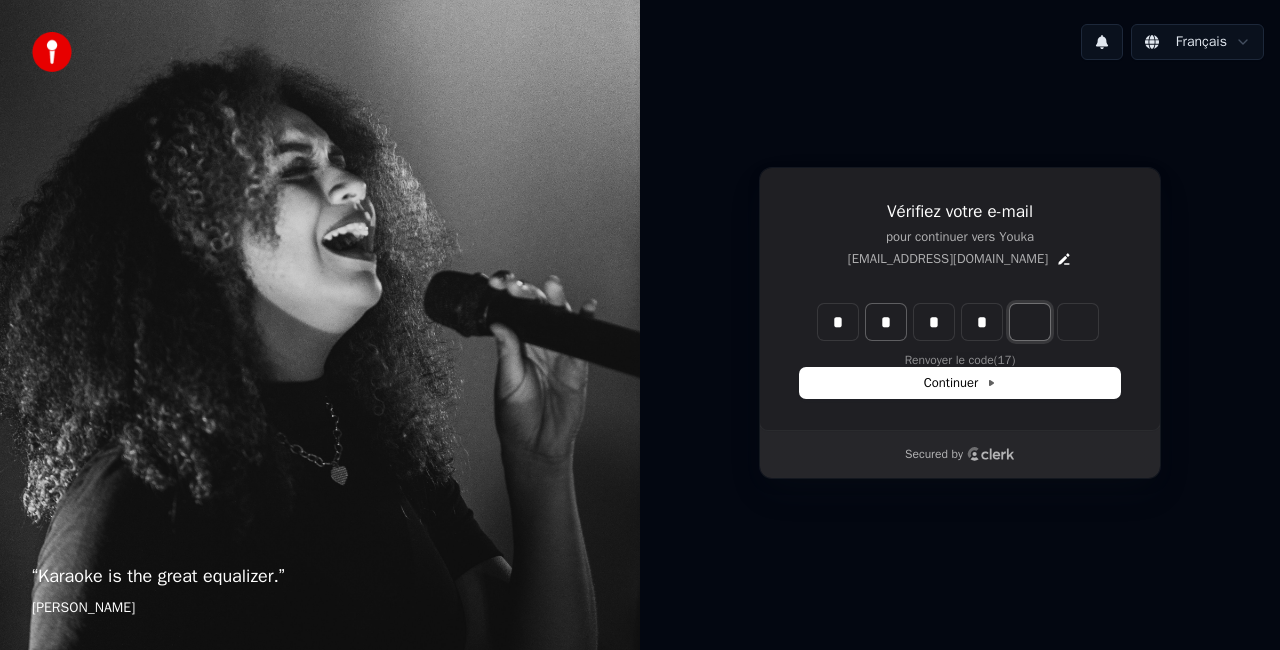 type on "*" 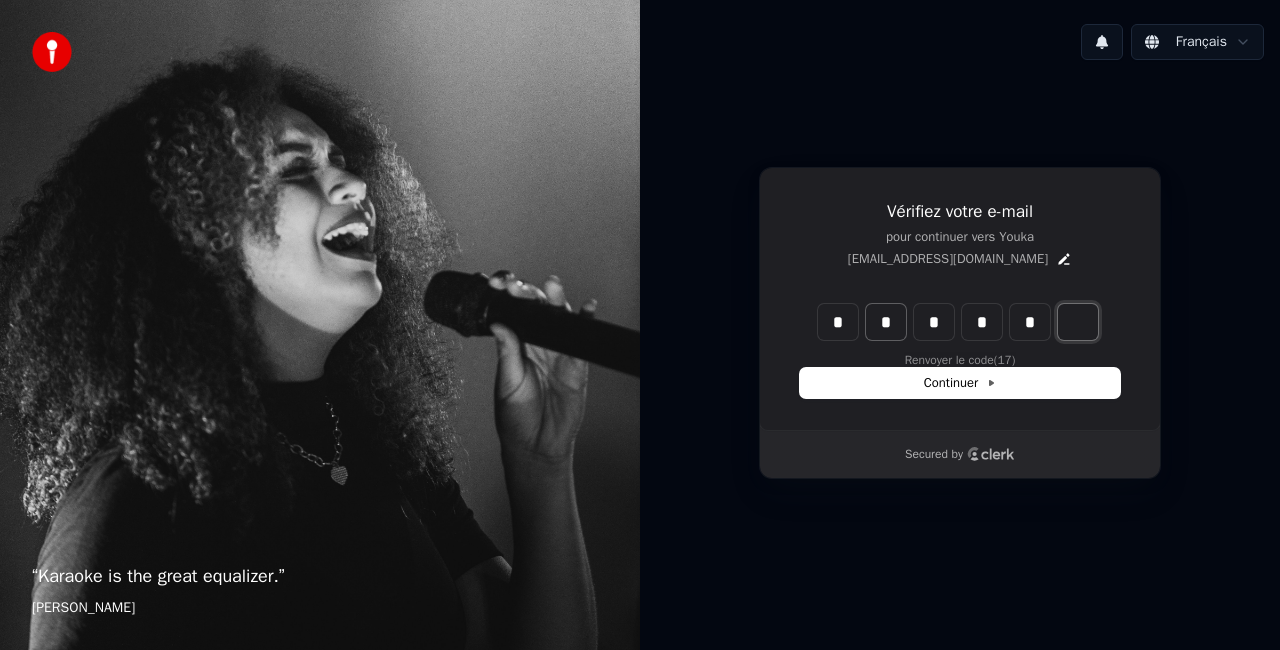 type on "*" 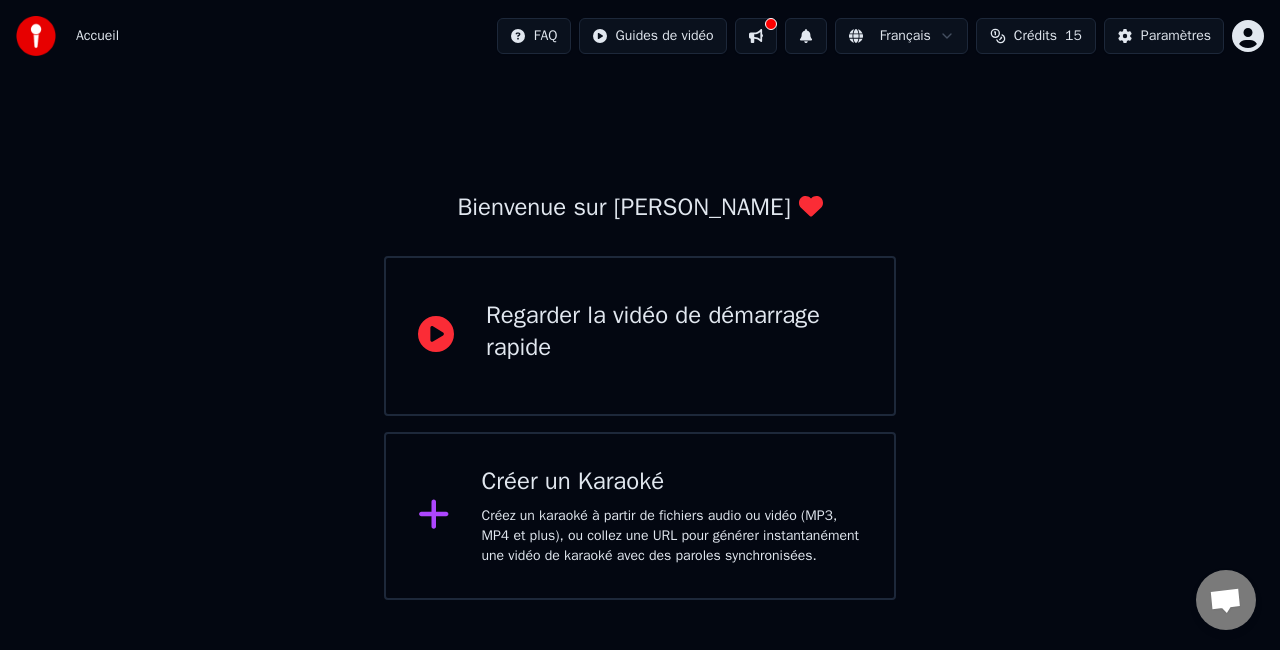 click on "Créez un karaoké à partir de fichiers audio ou vidéo (MP3, MP4 et plus), ou collez une URL pour générer instantanément une vidéo de karaoké avec des paroles synchronisées." at bounding box center [672, 536] 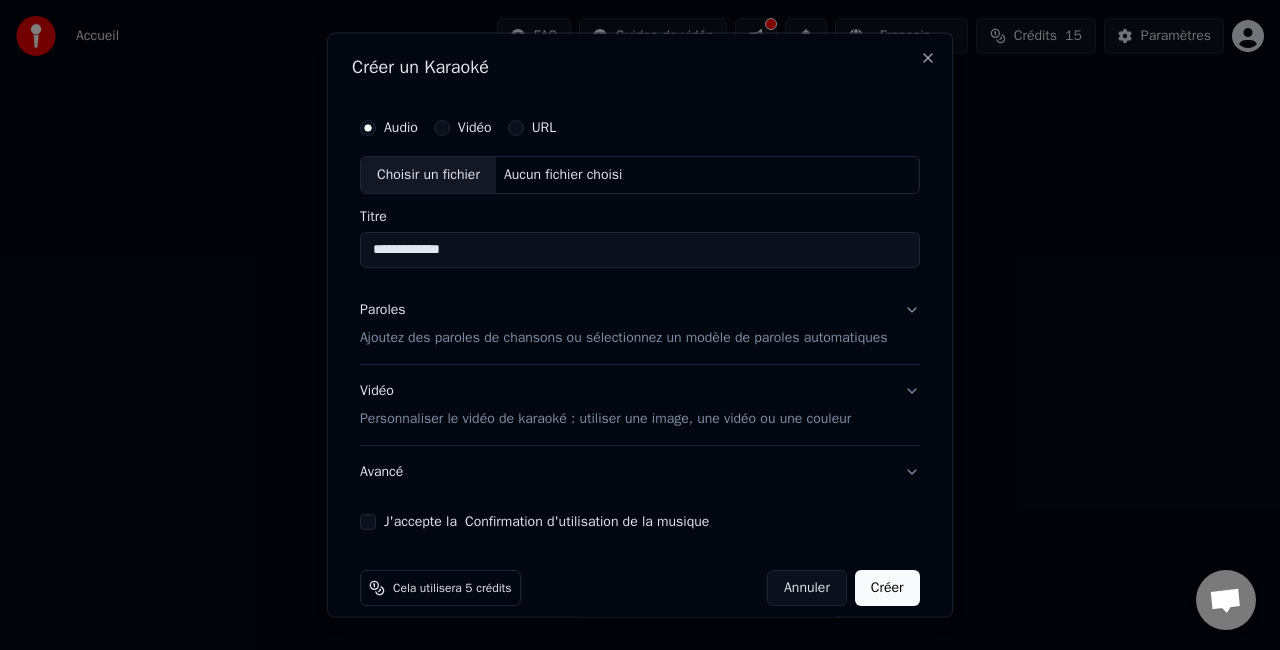 type on "**********" 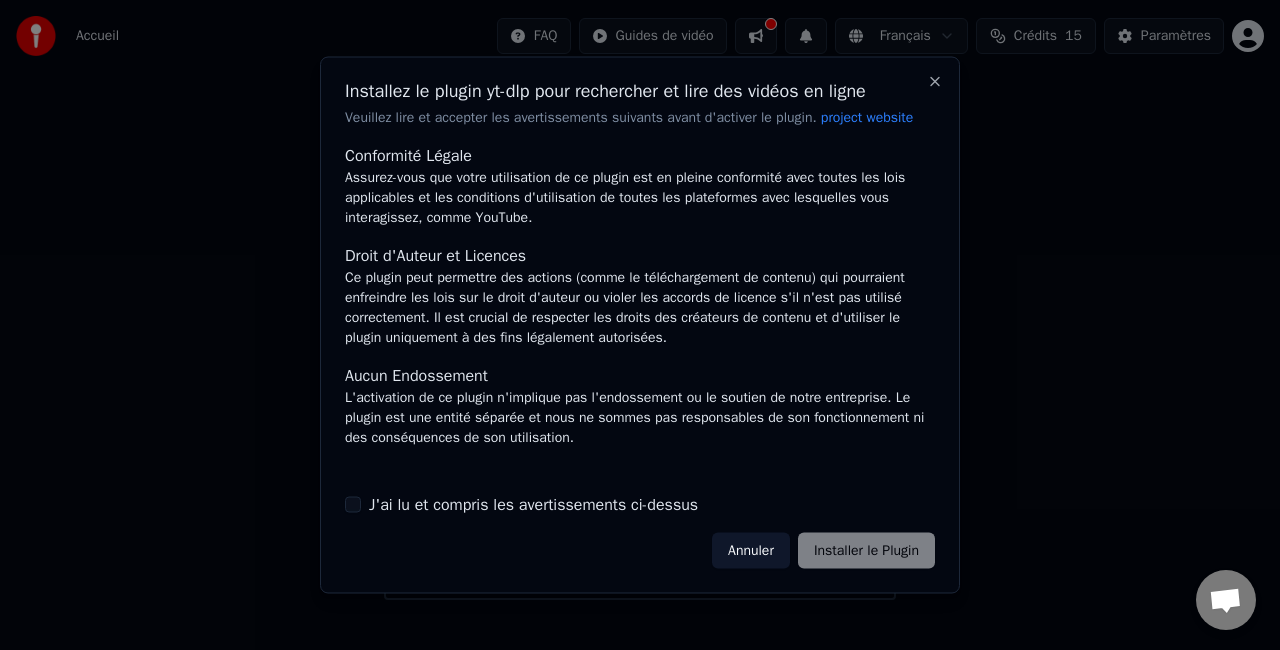 click on "Annuler Installer le Plugin" at bounding box center [823, 550] 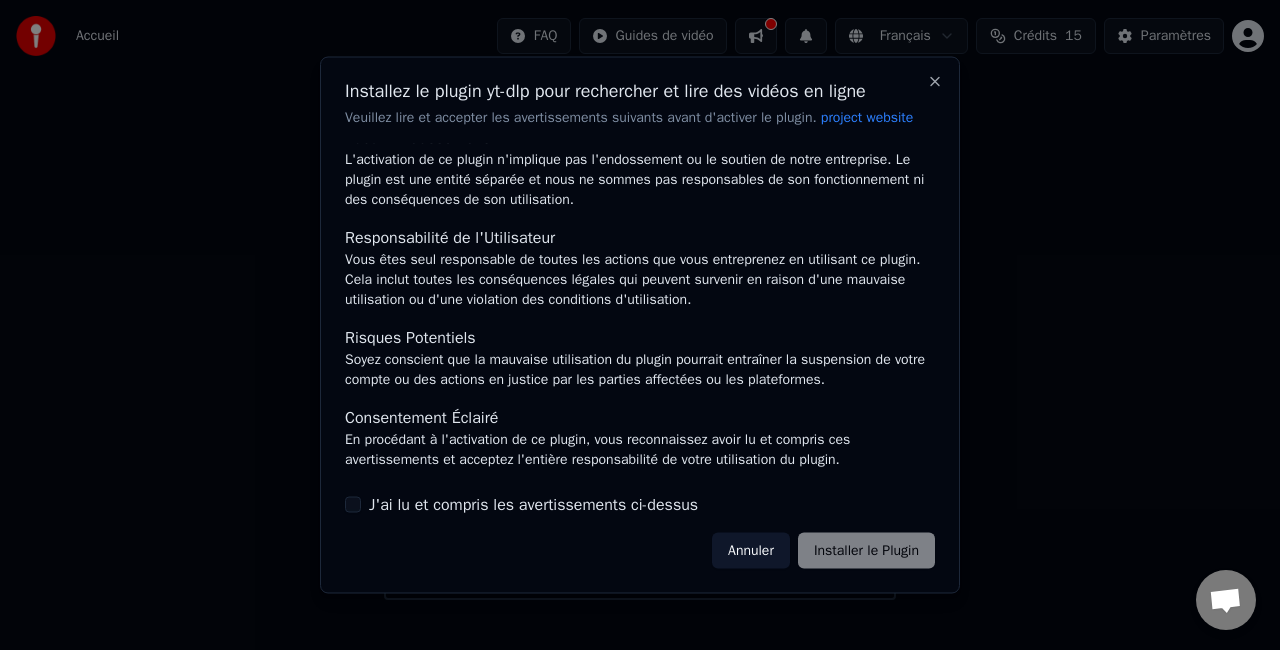 click on "J'ai lu et compris les avertissements ci-dessus" at bounding box center (533, 504) 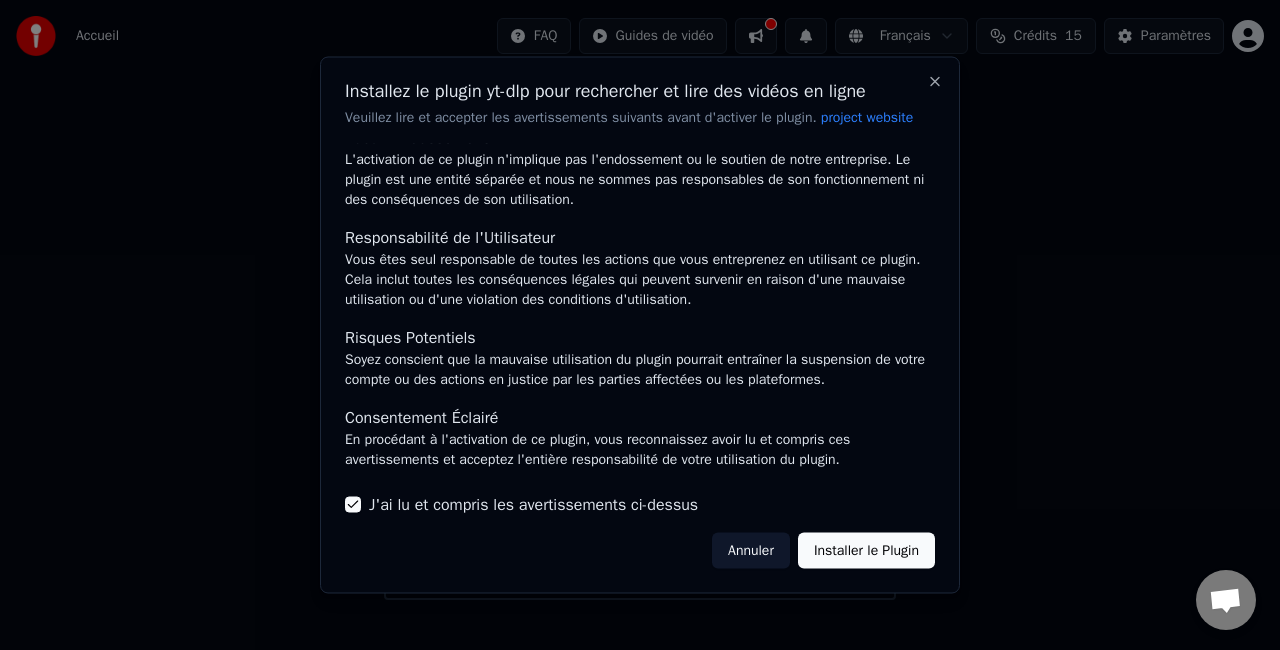 click on "Installer le Plugin" at bounding box center (866, 550) 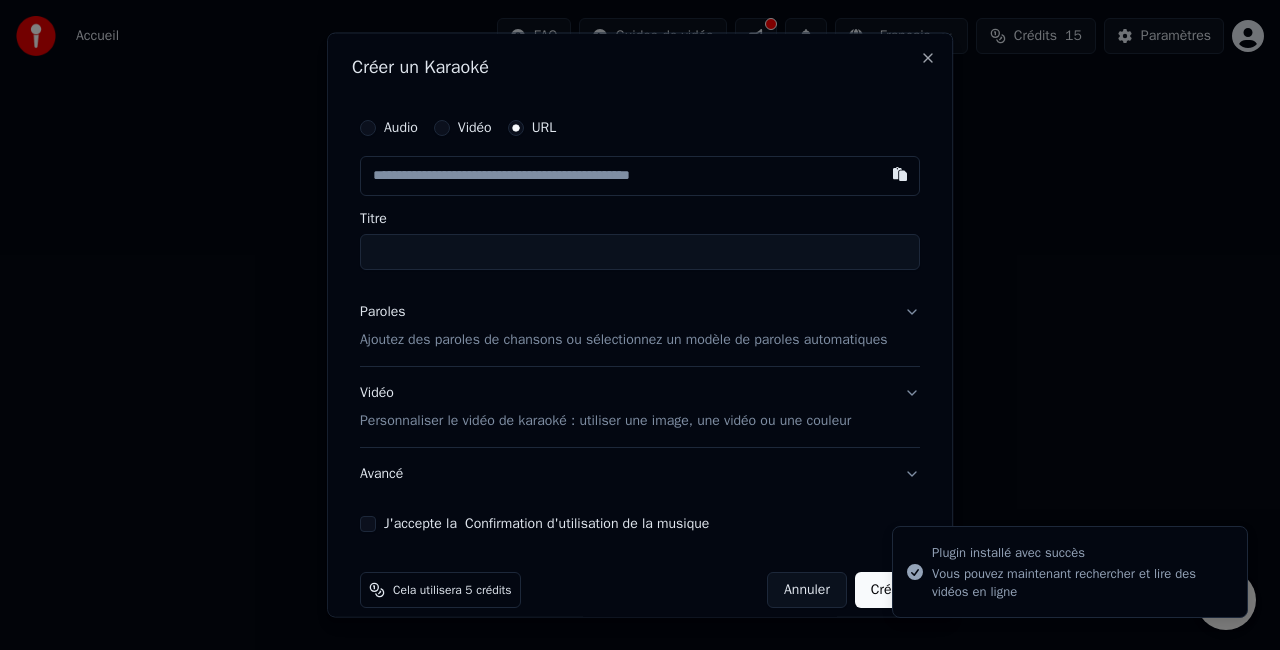 type on "*" 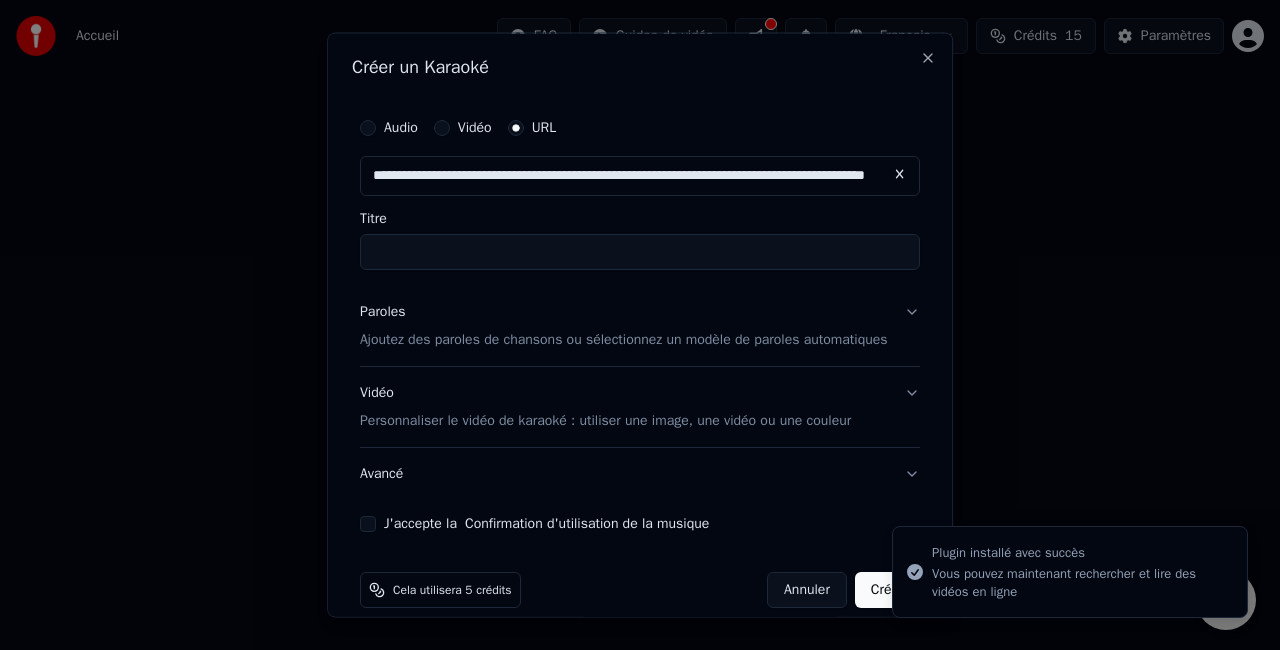 scroll, scrollTop: 0, scrollLeft: 150, axis: horizontal 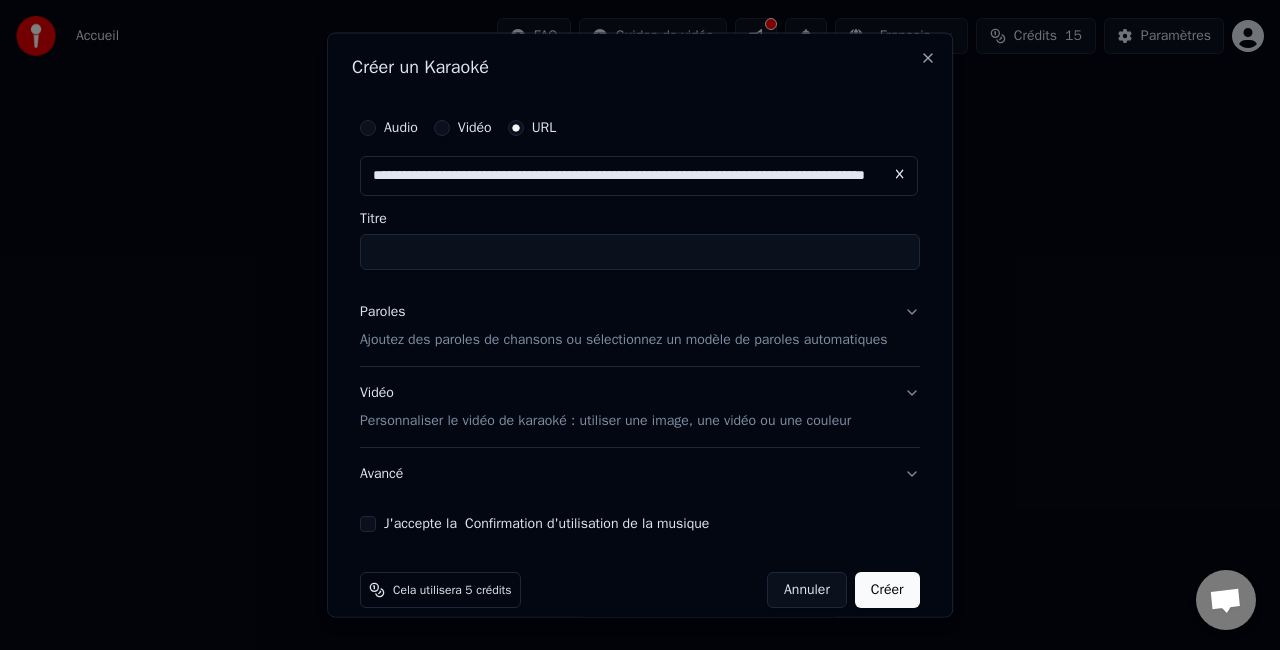 click on "Titre" at bounding box center [640, 252] 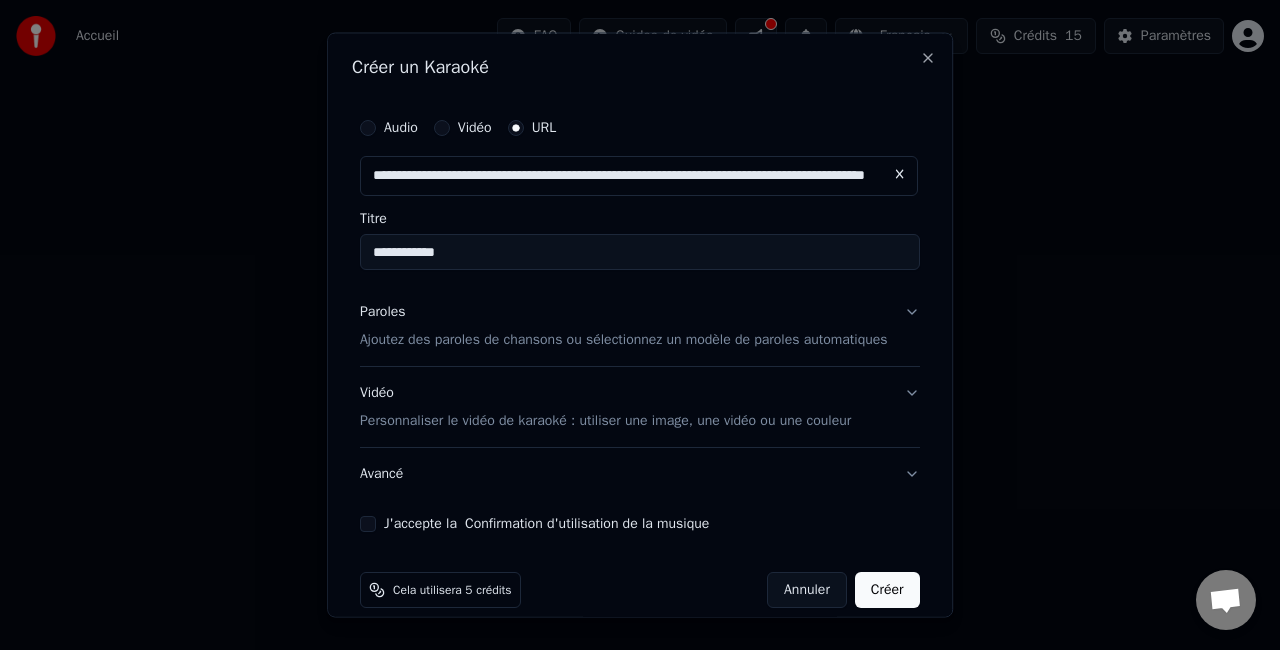 type on "**********" 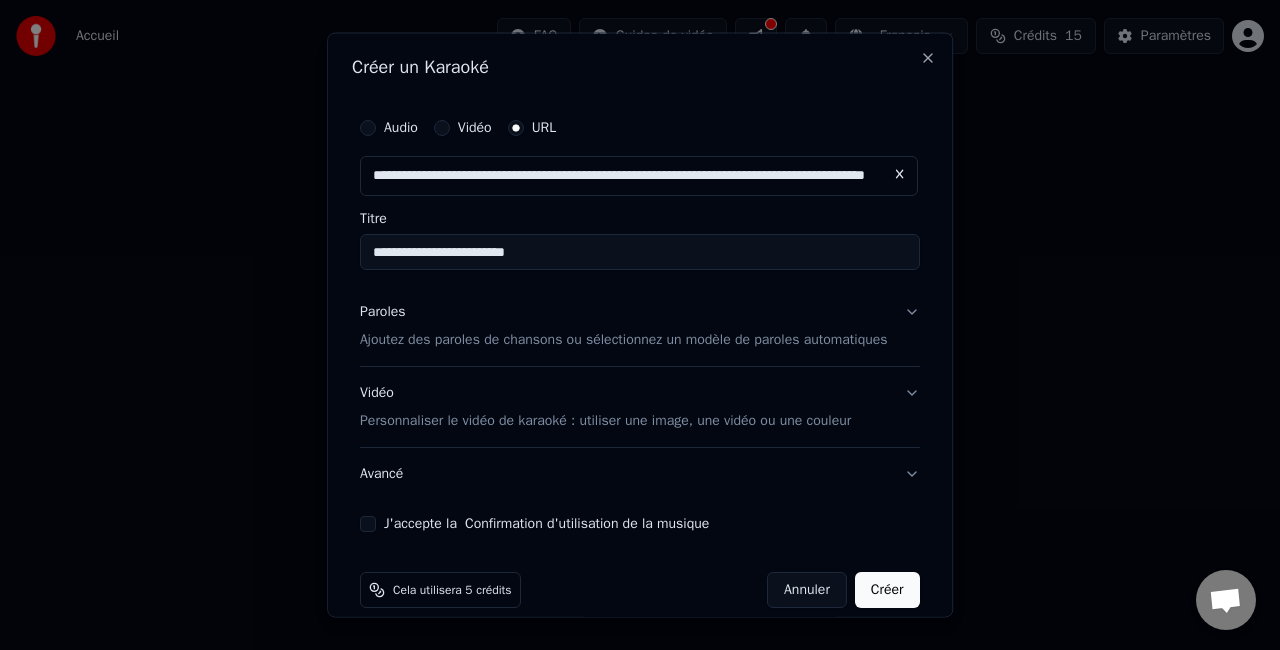 type on "**********" 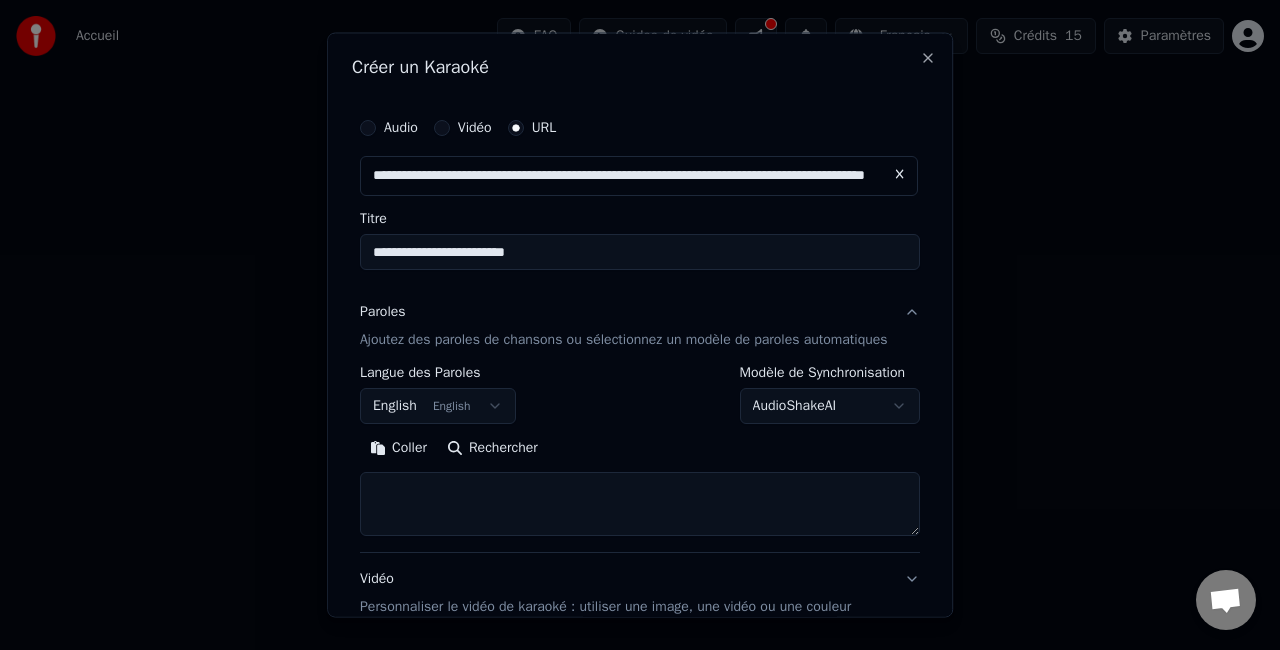 click on "English English" at bounding box center [438, 405] 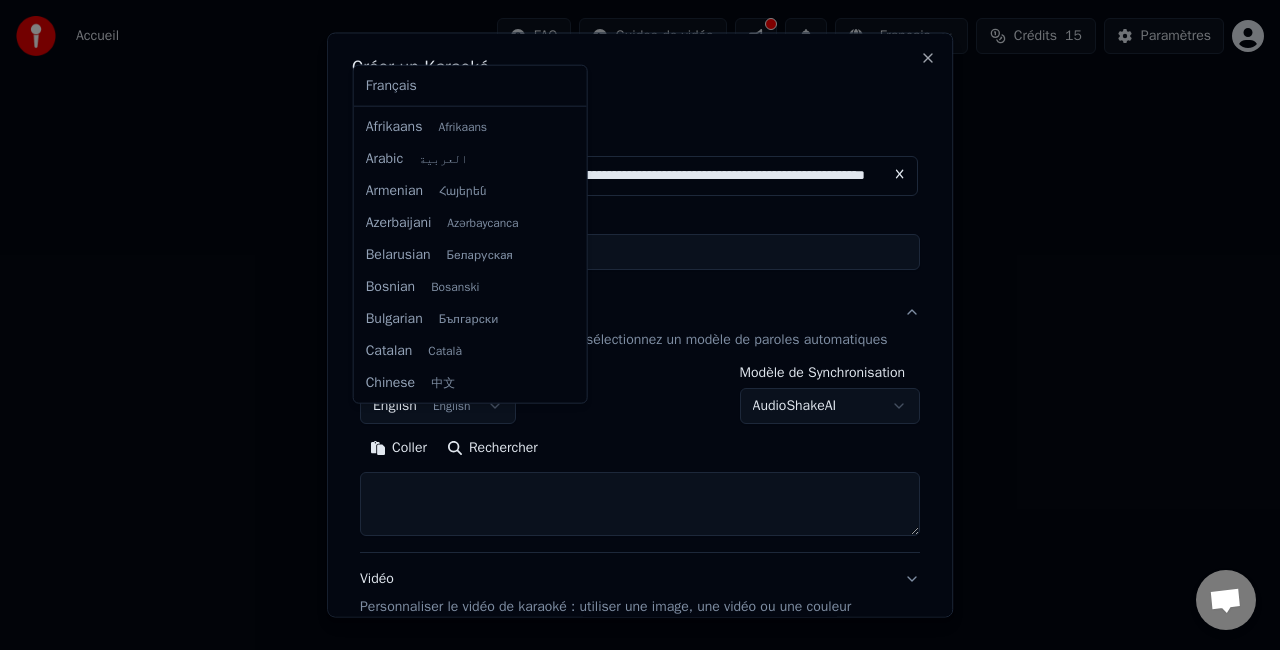 scroll, scrollTop: 160, scrollLeft: 0, axis: vertical 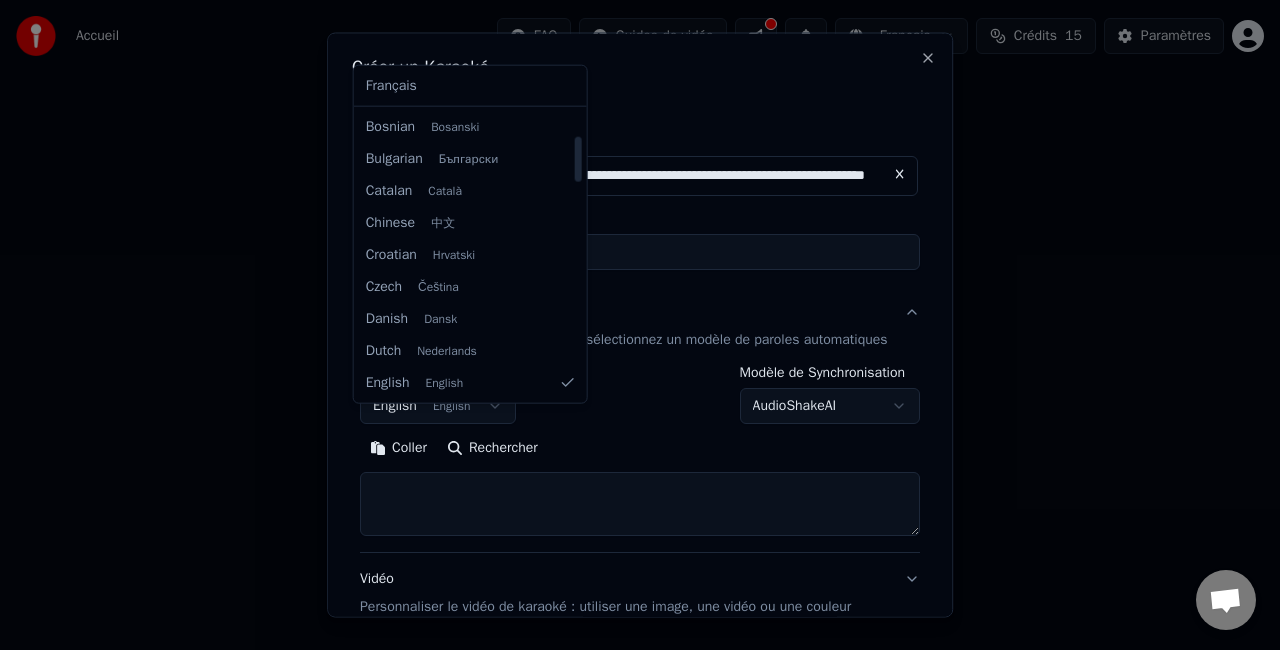 select on "**" 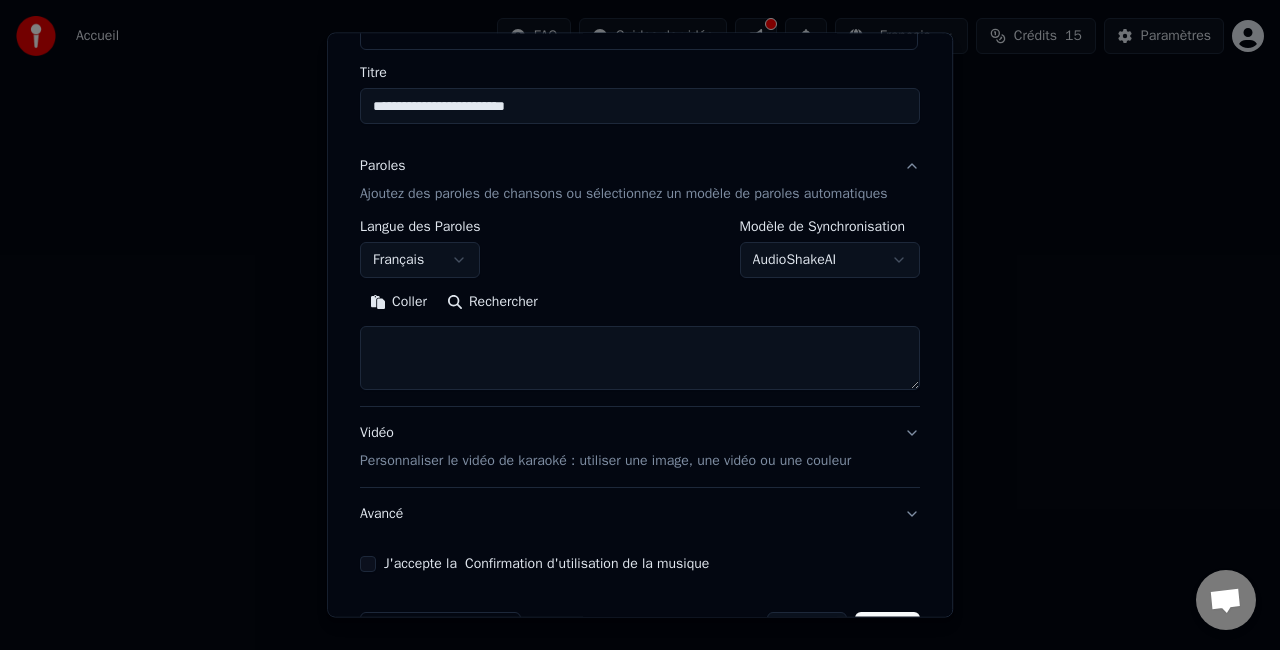 scroll, scrollTop: 148, scrollLeft: 0, axis: vertical 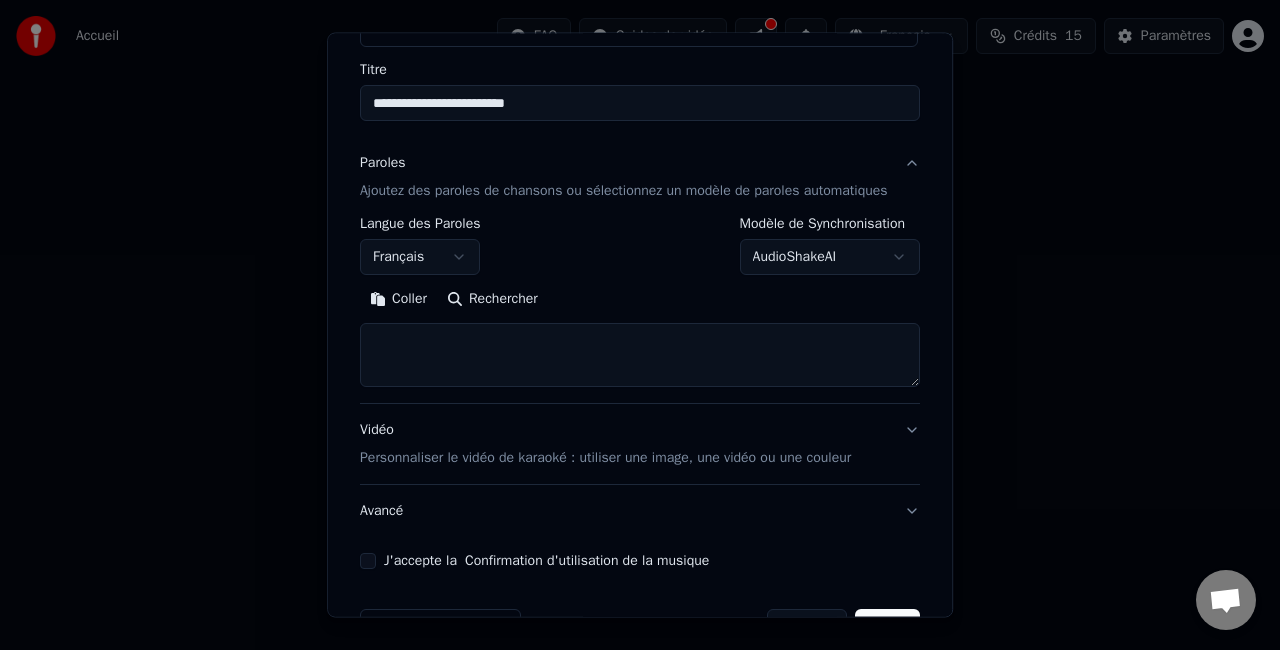 click on "**********" at bounding box center [640, 300] 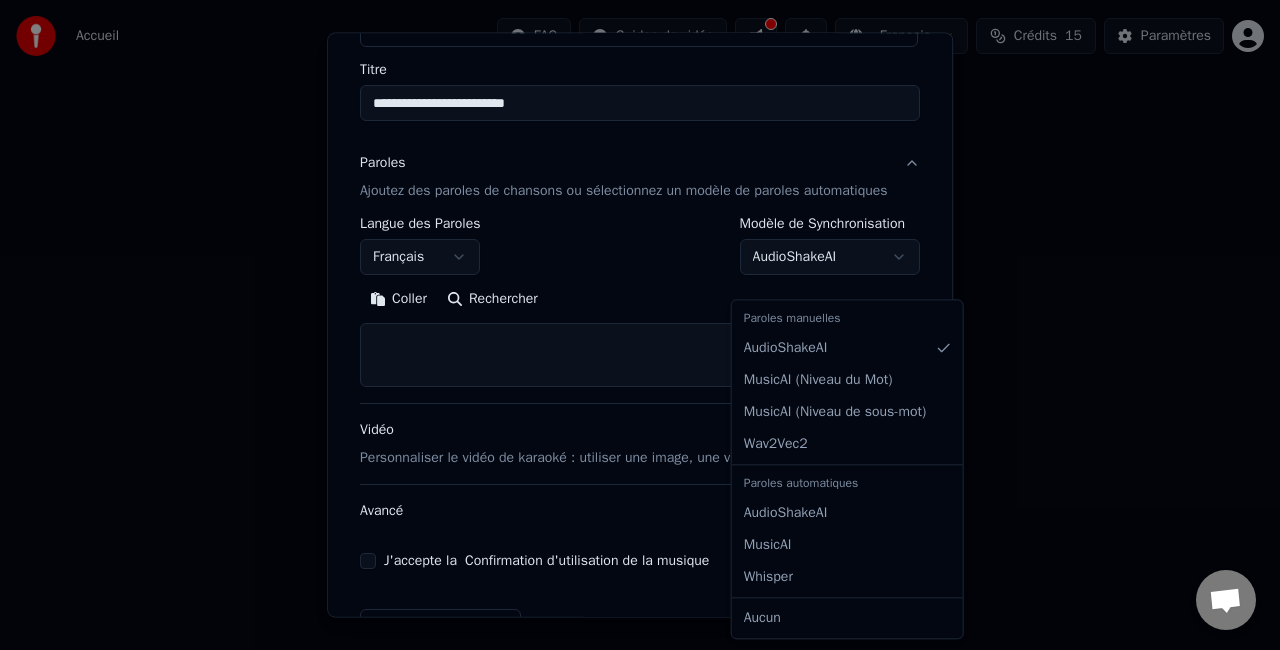 select on "**********" 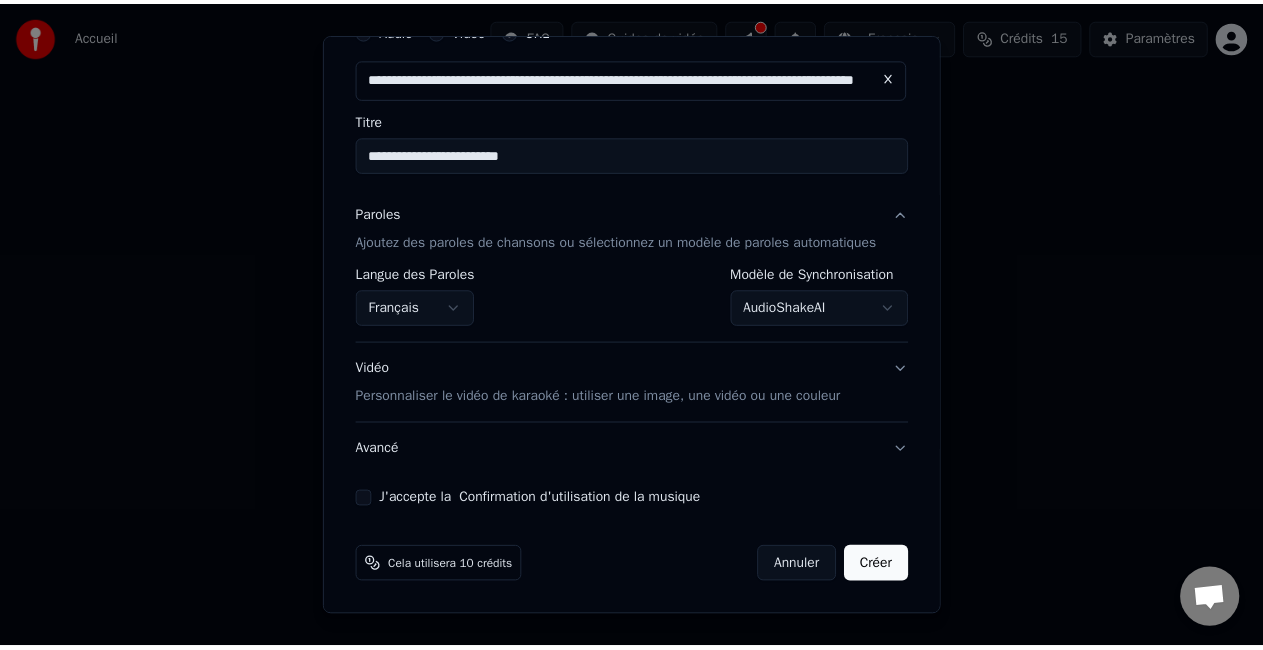 scroll, scrollTop: 115, scrollLeft: 0, axis: vertical 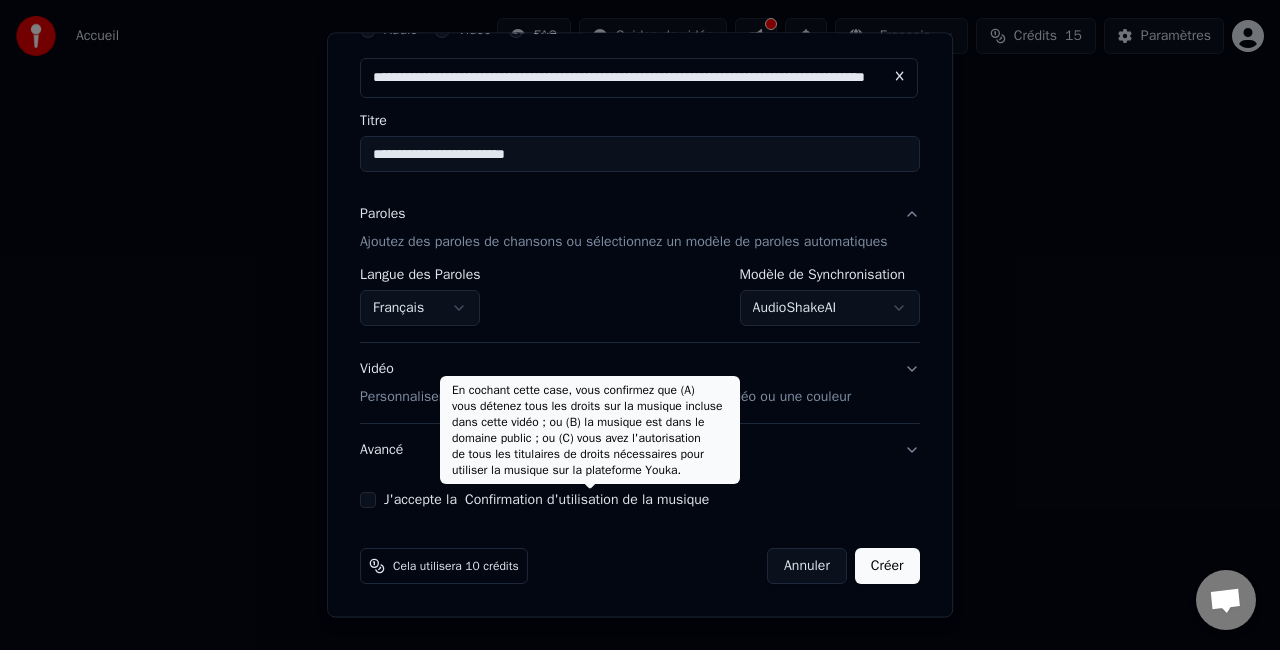 click on "Confirmation d'utilisation de la musique" at bounding box center [587, 500] 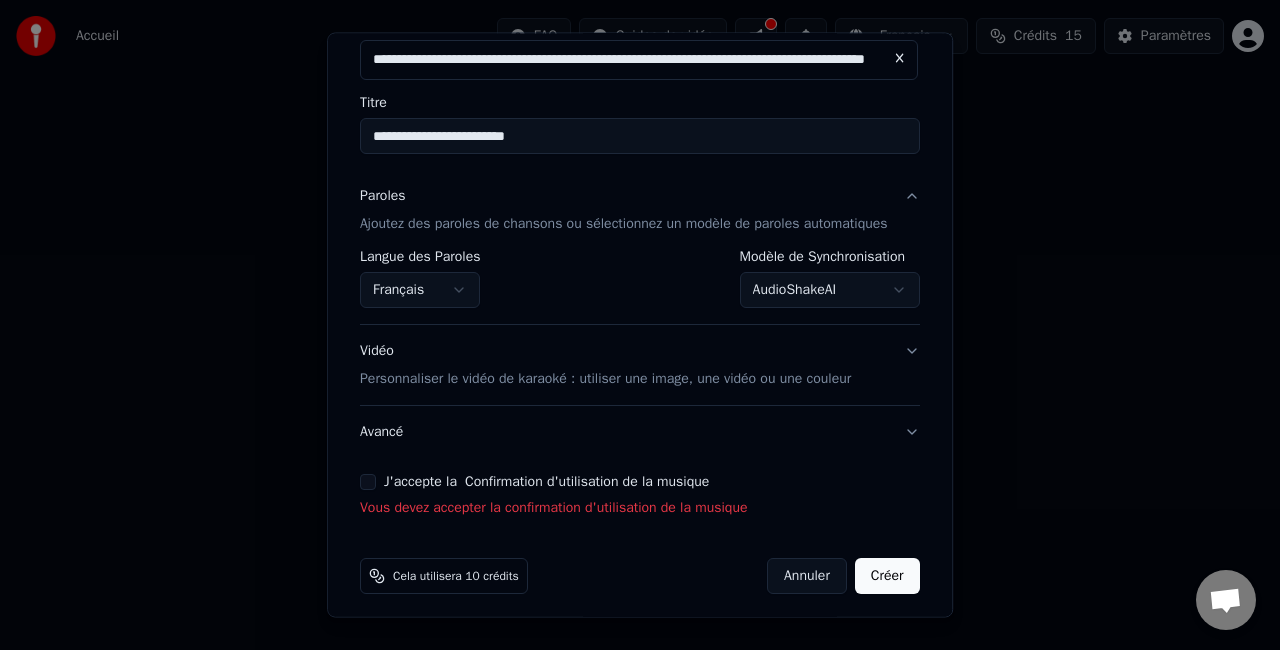 click on "J'accepte la   Confirmation d'utilisation de la musique" at bounding box center [368, 482] 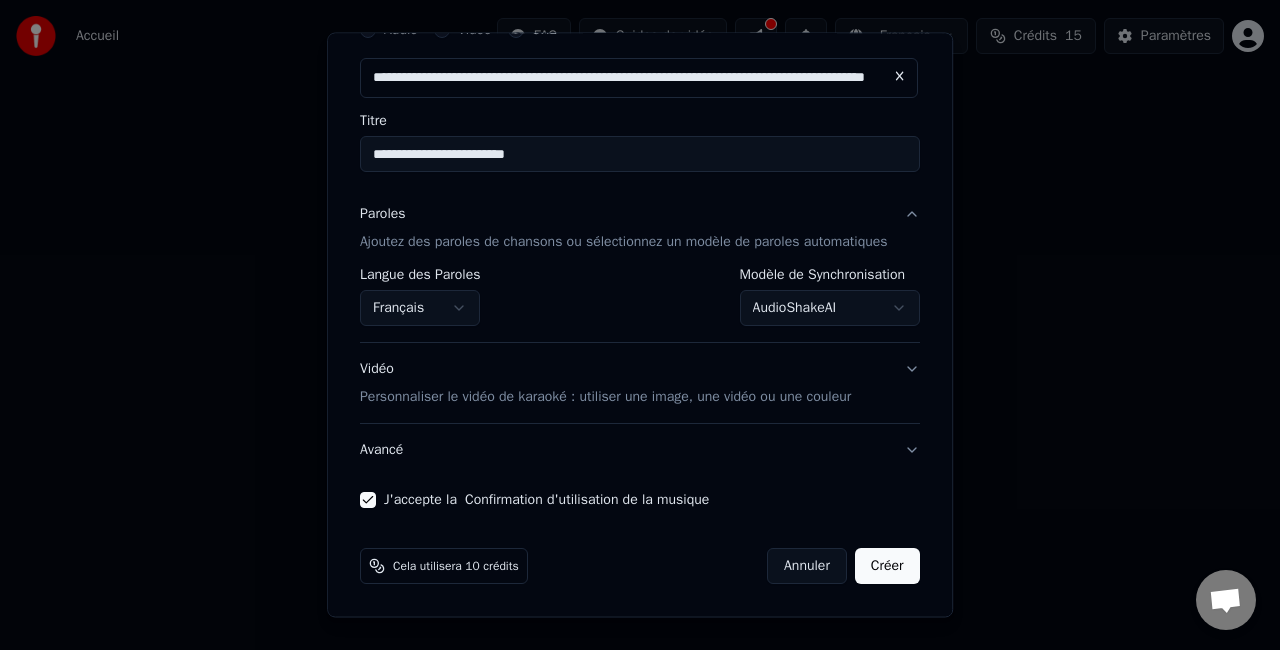 click on "Créer" at bounding box center (887, 566) 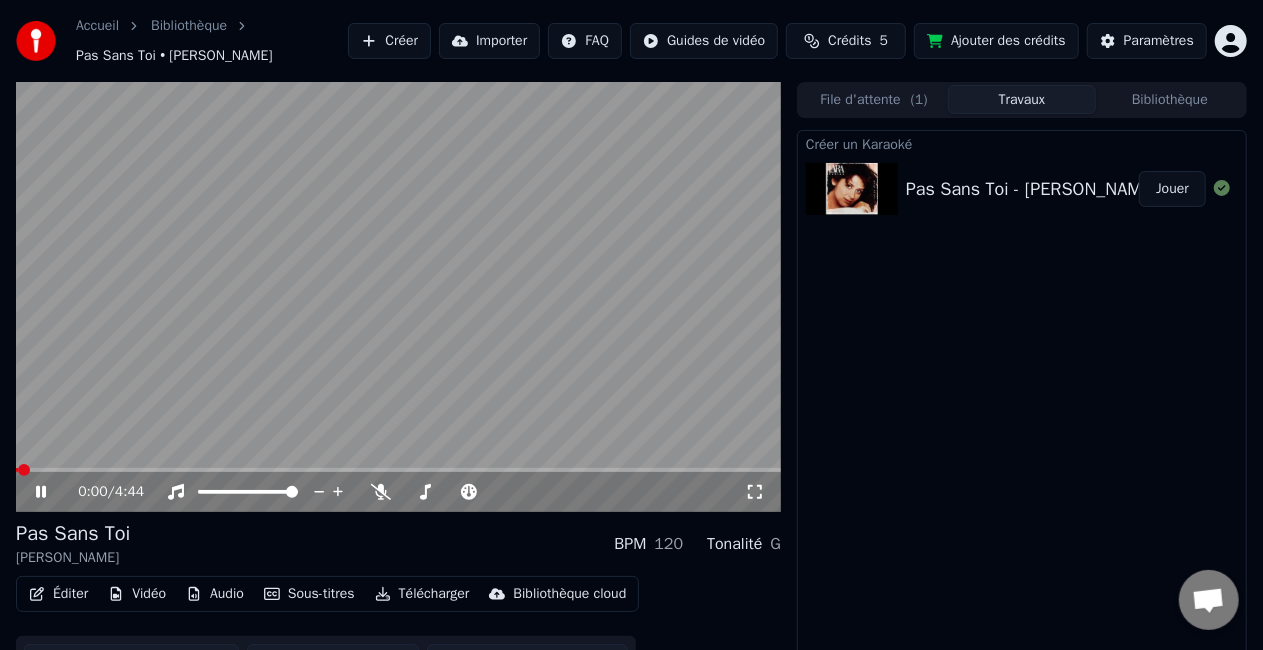 click at bounding box center (398, 297) 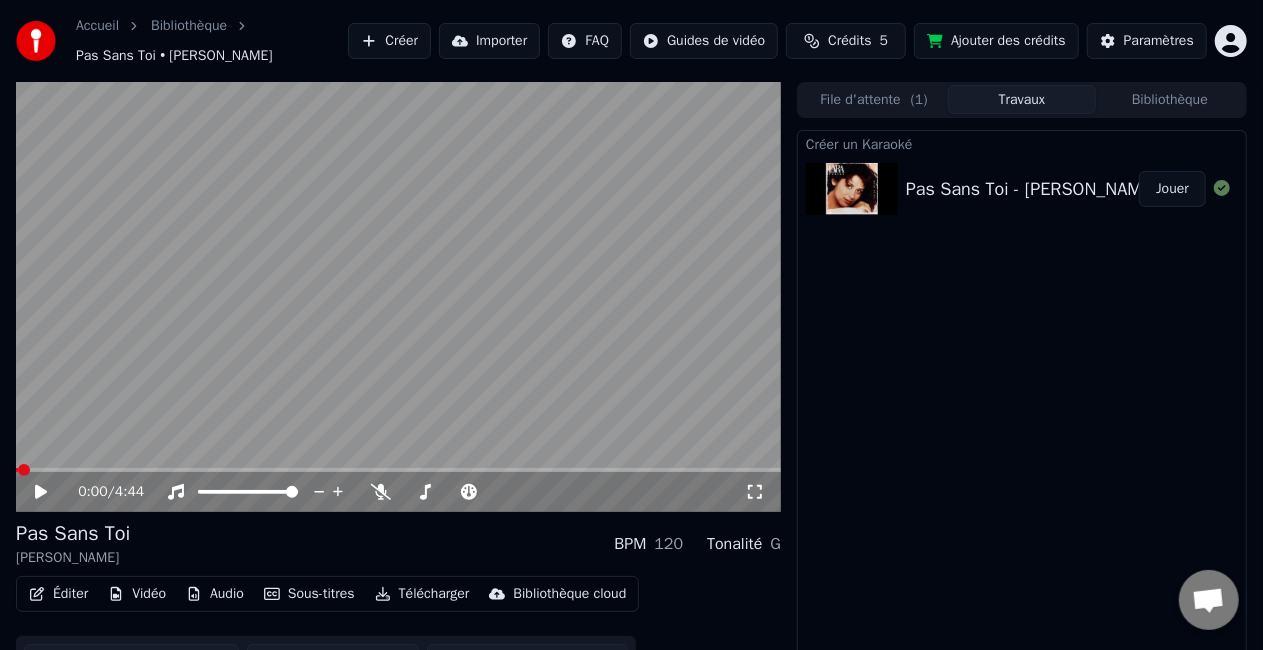 click on "Crédits 5" at bounding box center [846, 41] 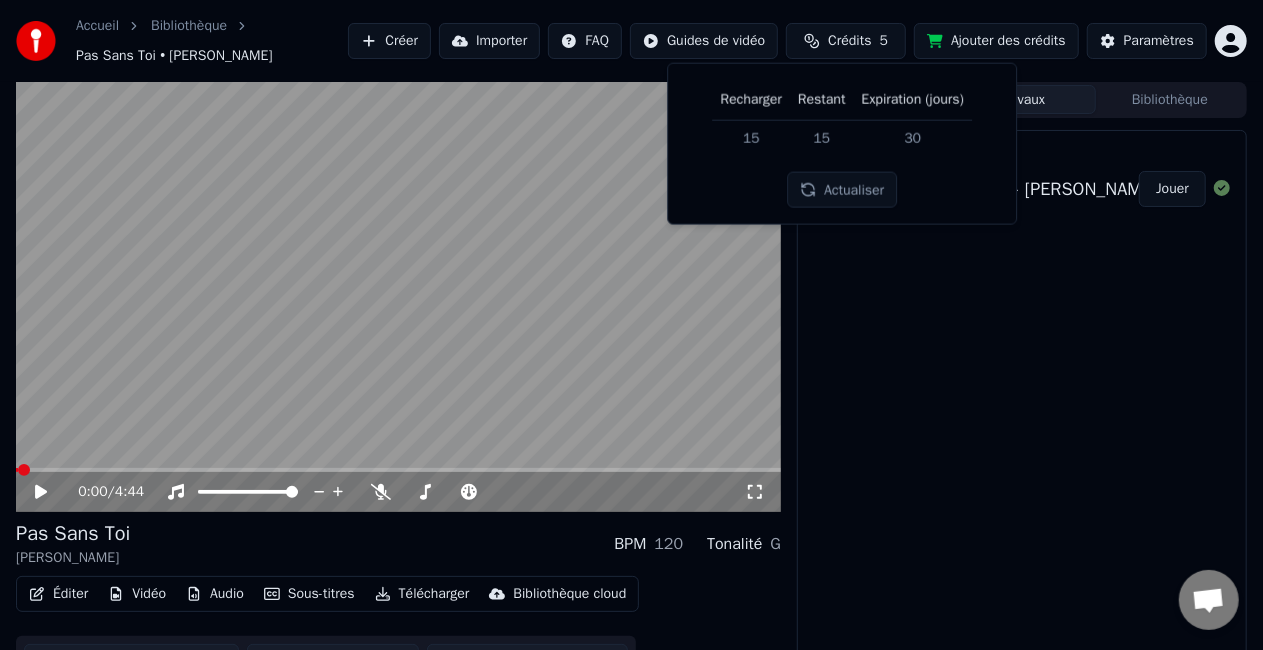 click on "15" at bounding box center (822, 138) 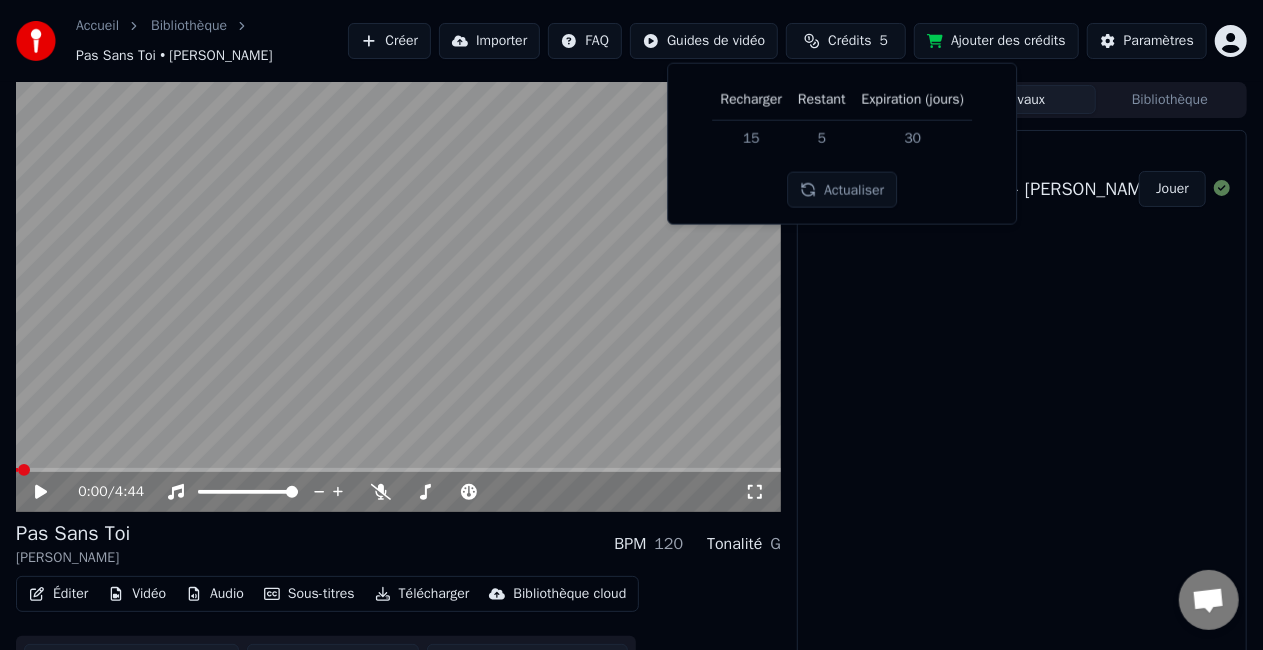 click on "Ajouter des crédits" at bounding box center [996, 41] 